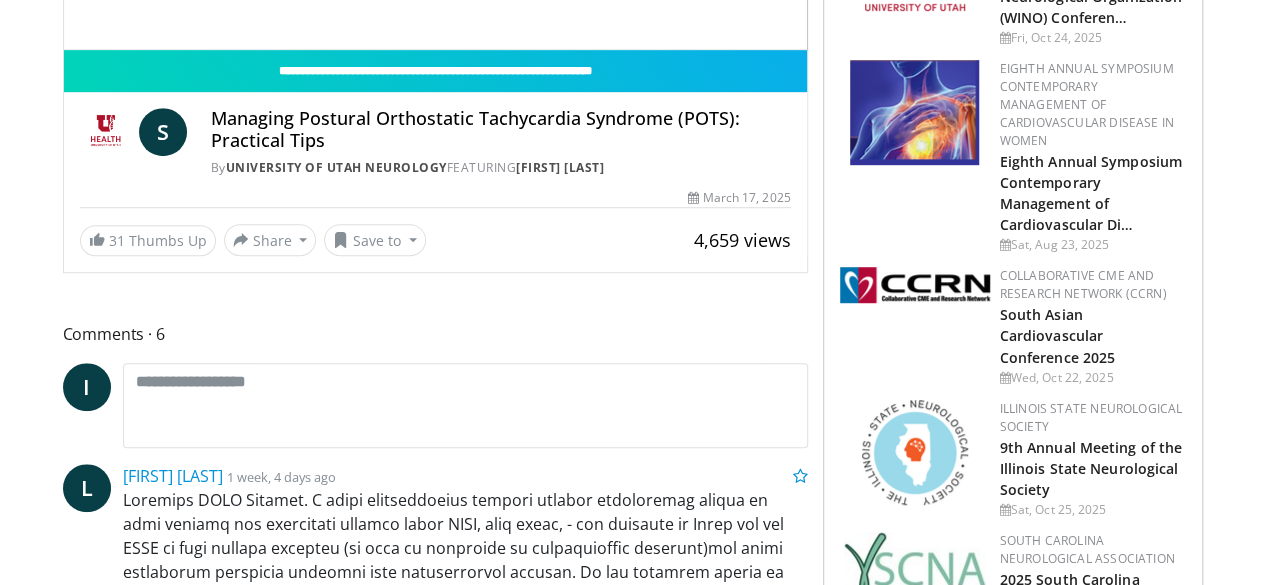 scroll, scrollTop: 144, scrollLeft: 0, axis: vertical 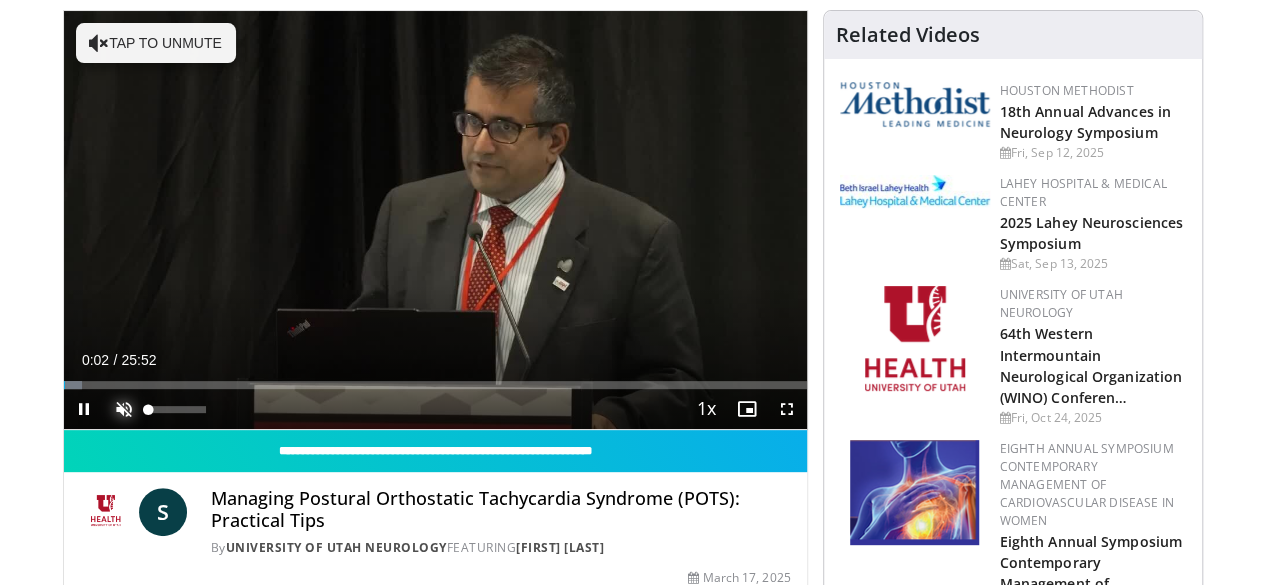 click at bounding box center (124, 409) 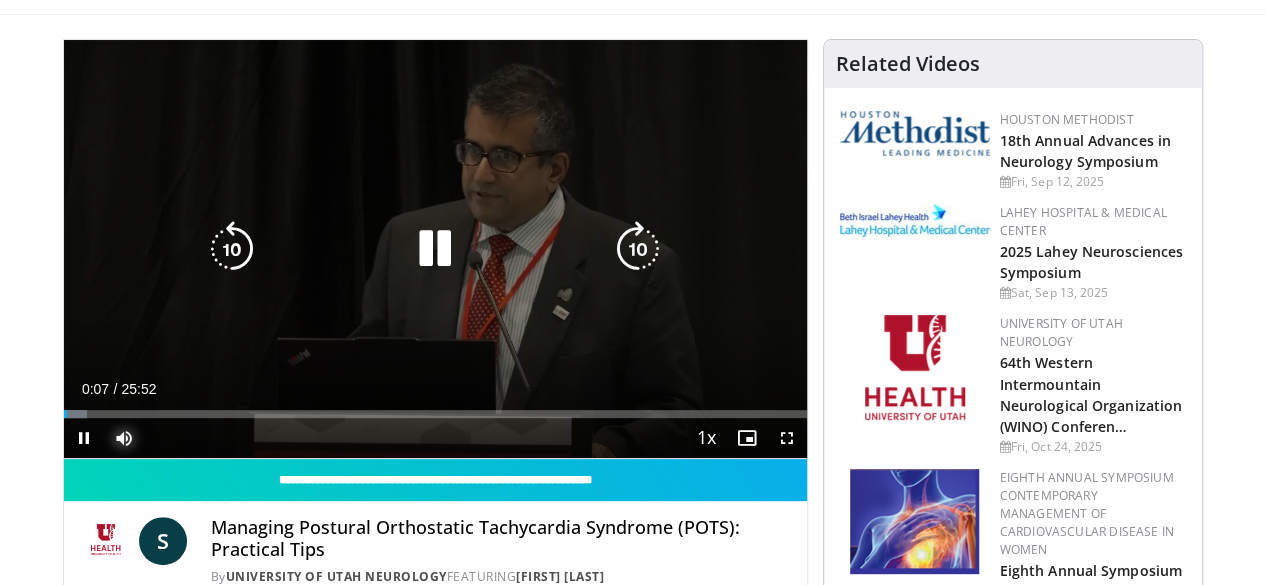 scroll, scrollTop: 114, scrollLeft: 0, axis: vertical 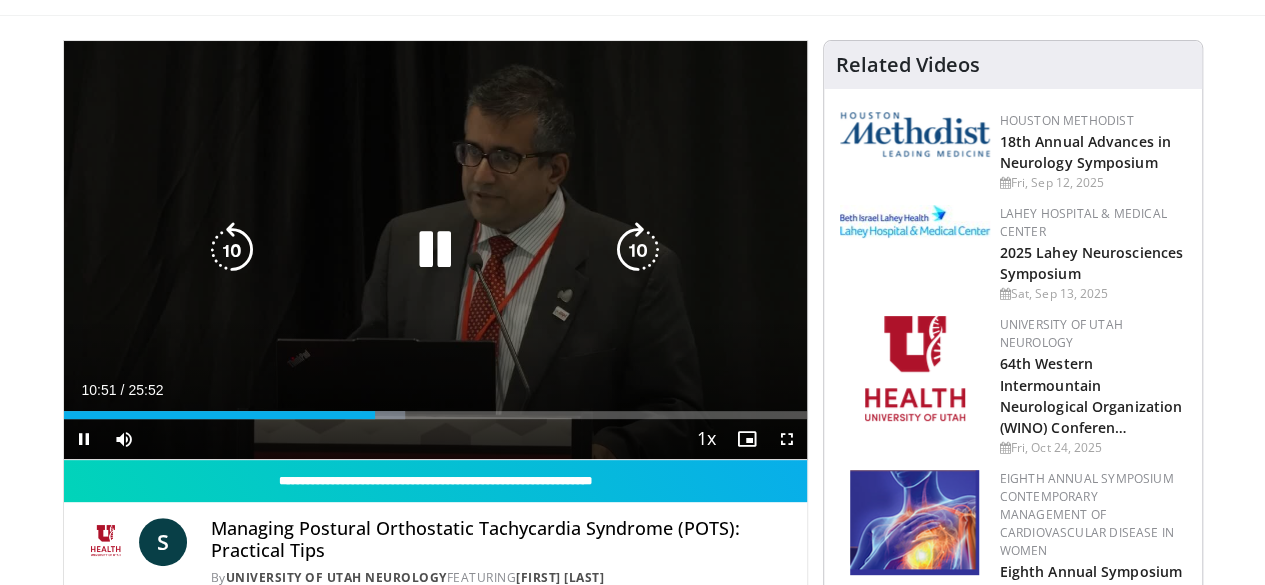 click at bounding box center (232, 250) 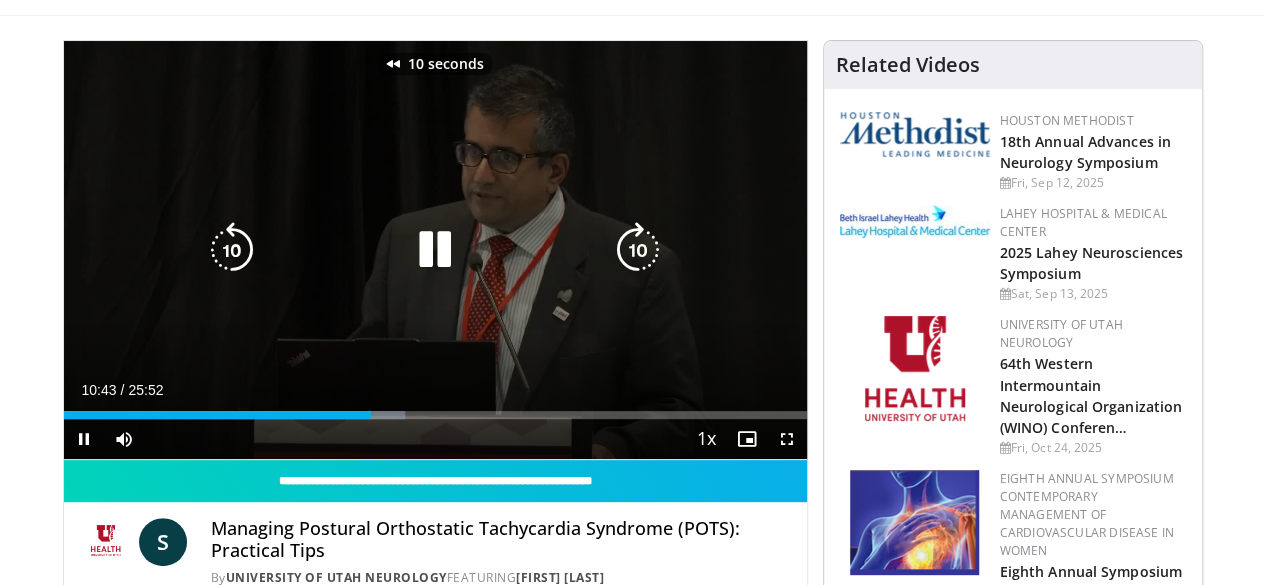 click on "10 seconds
Tap to unmute" at bounding box center (435, 250) 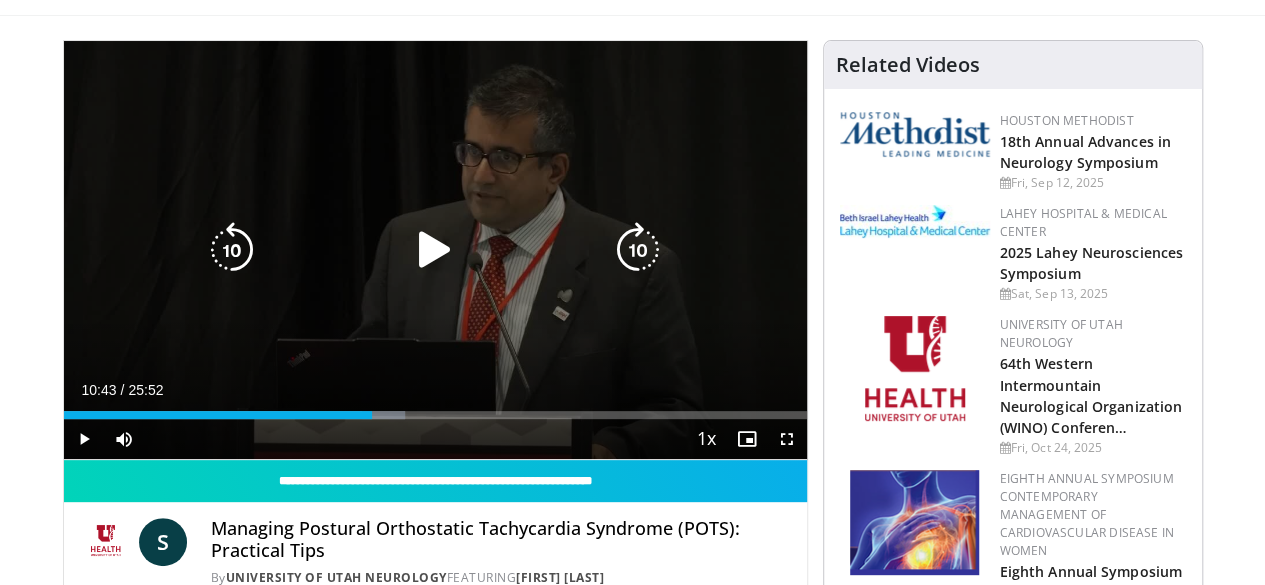 click at bounding box center (232, 250) 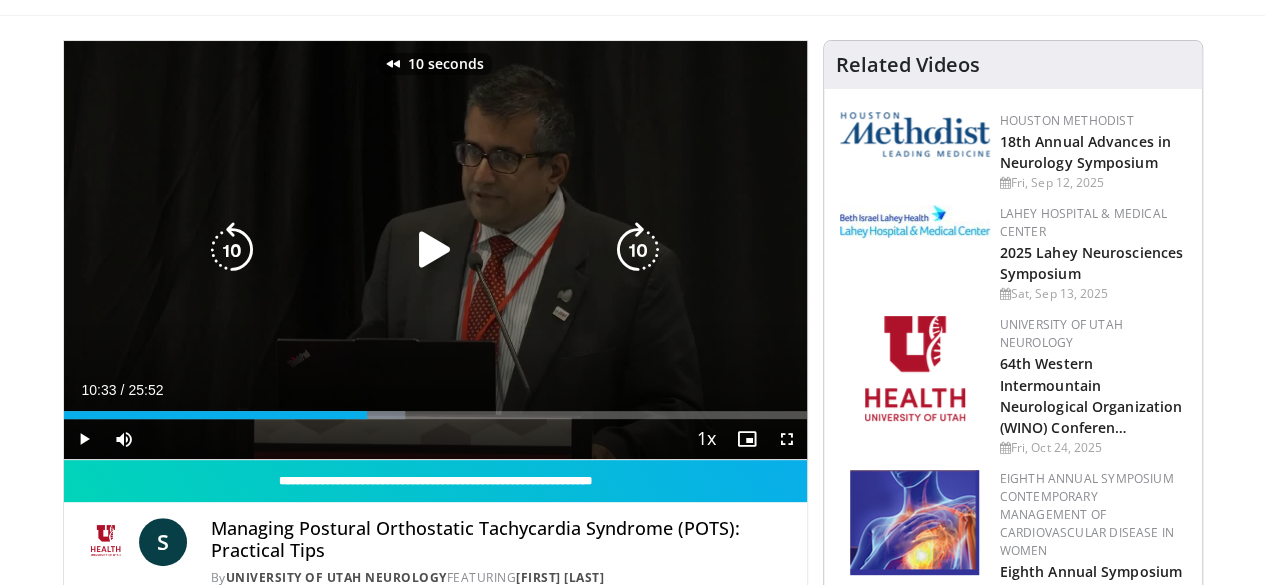 click at bounding box center (435, 250) 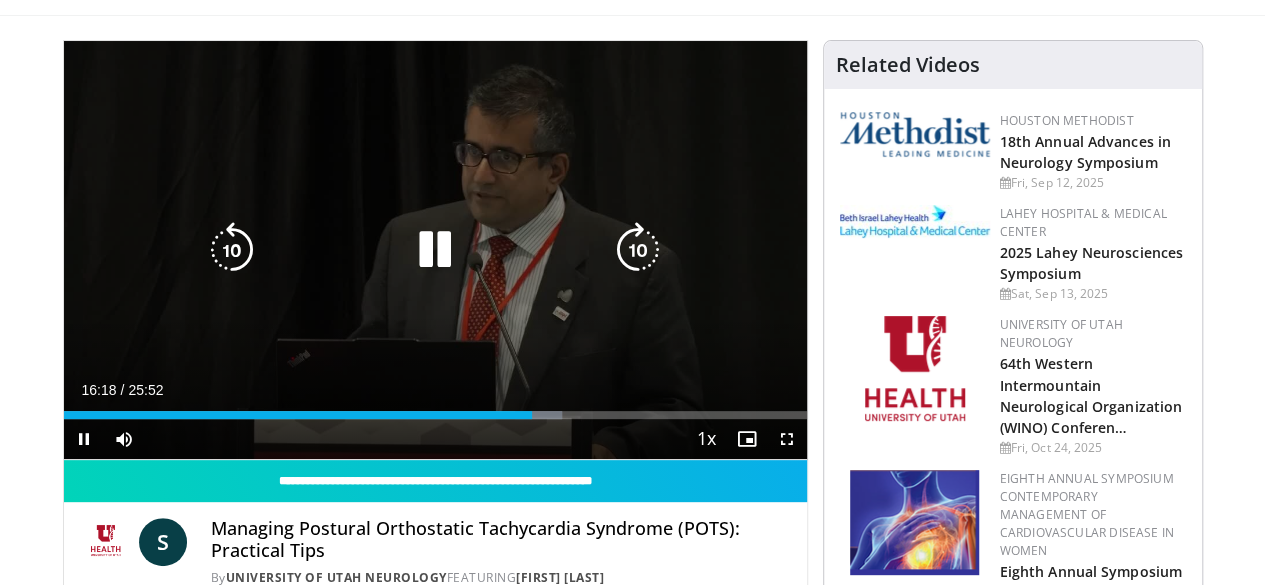 click at bounding box center (232, 250) 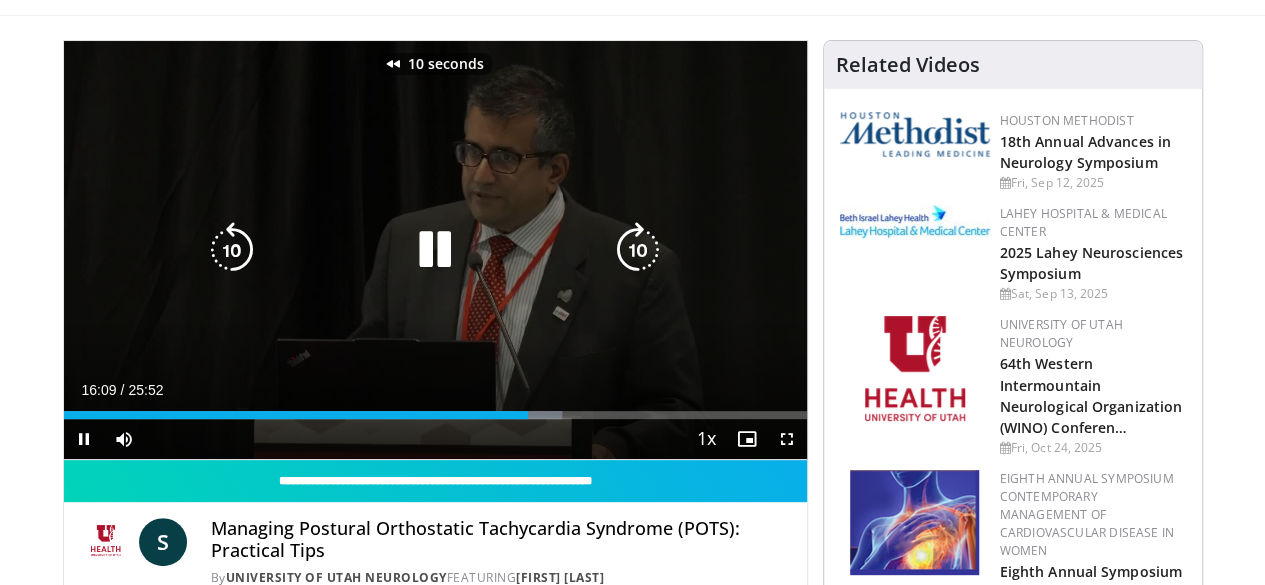 click at bounding box center [232, 250] 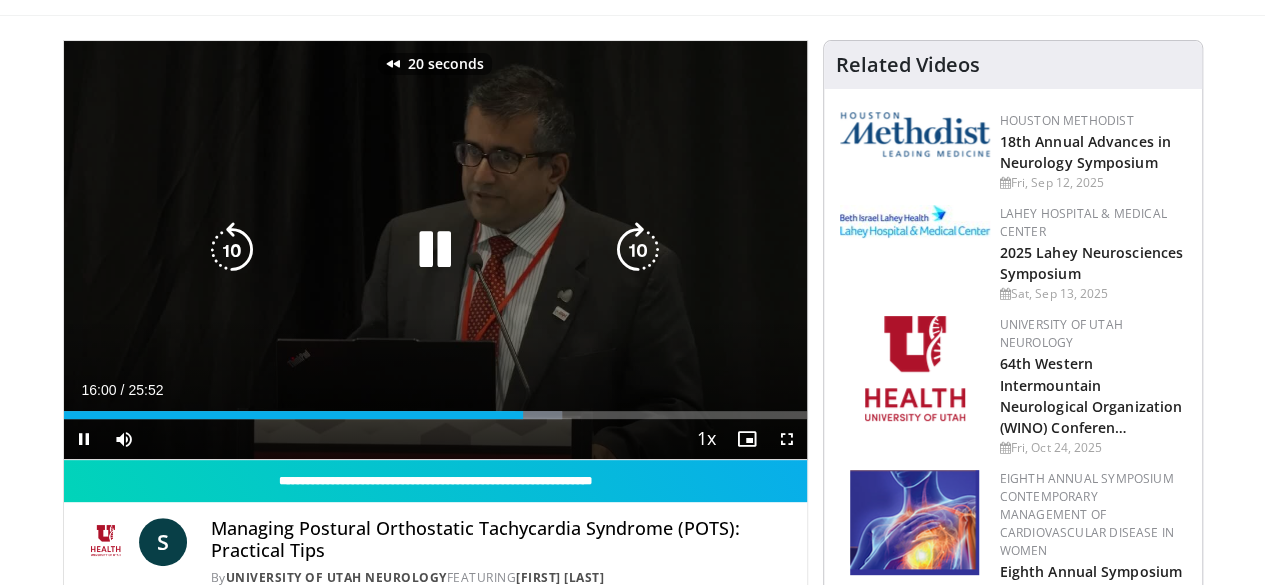 click at bounding box center (232, 250) 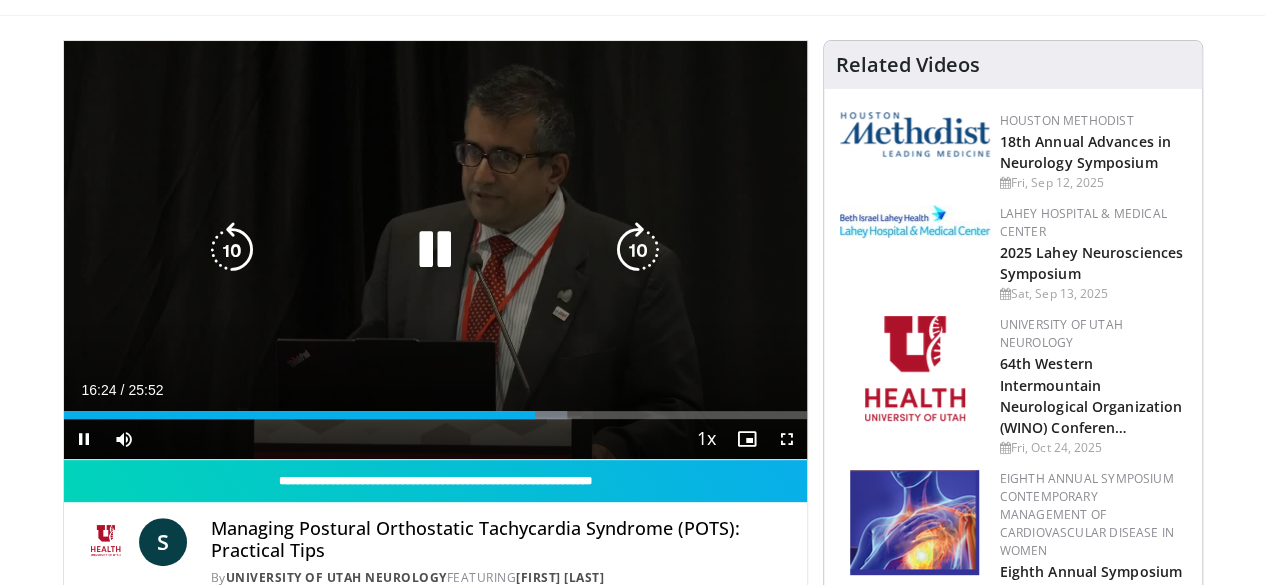 click at bounding box center [435, 250] 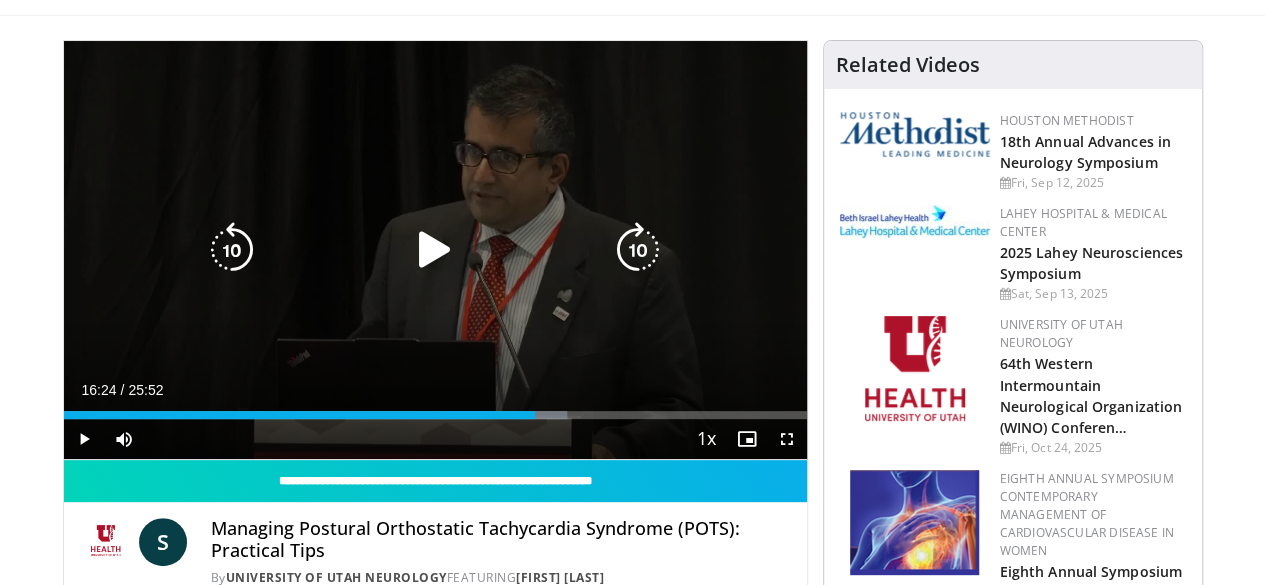 click at bounding box center (435, 250) 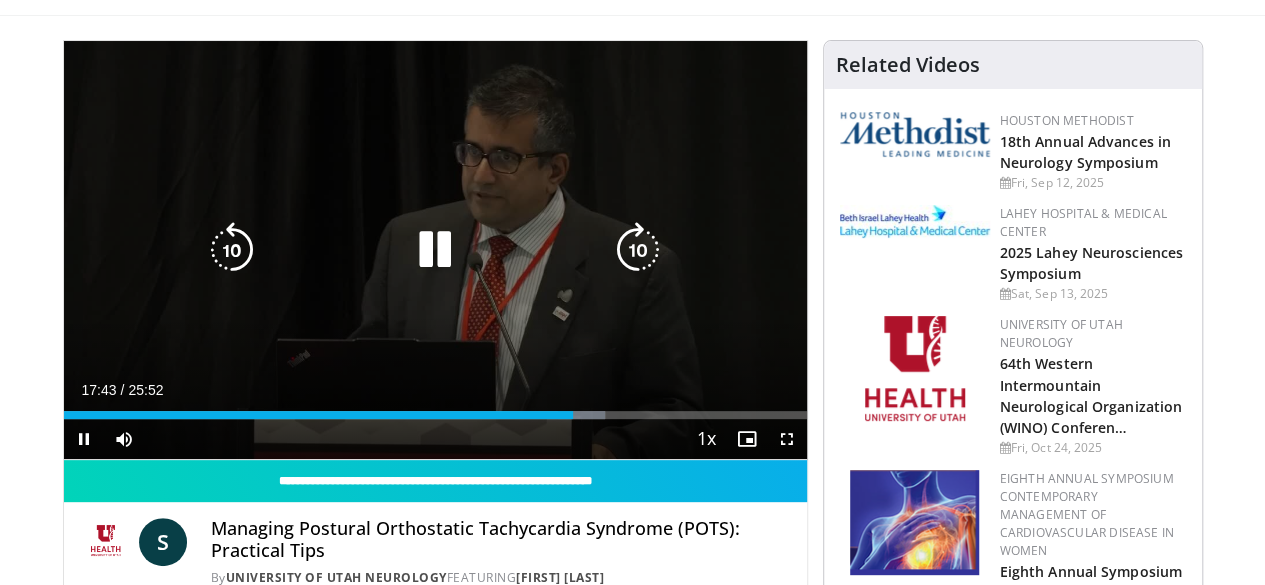 click at bounding box center [435, 250] 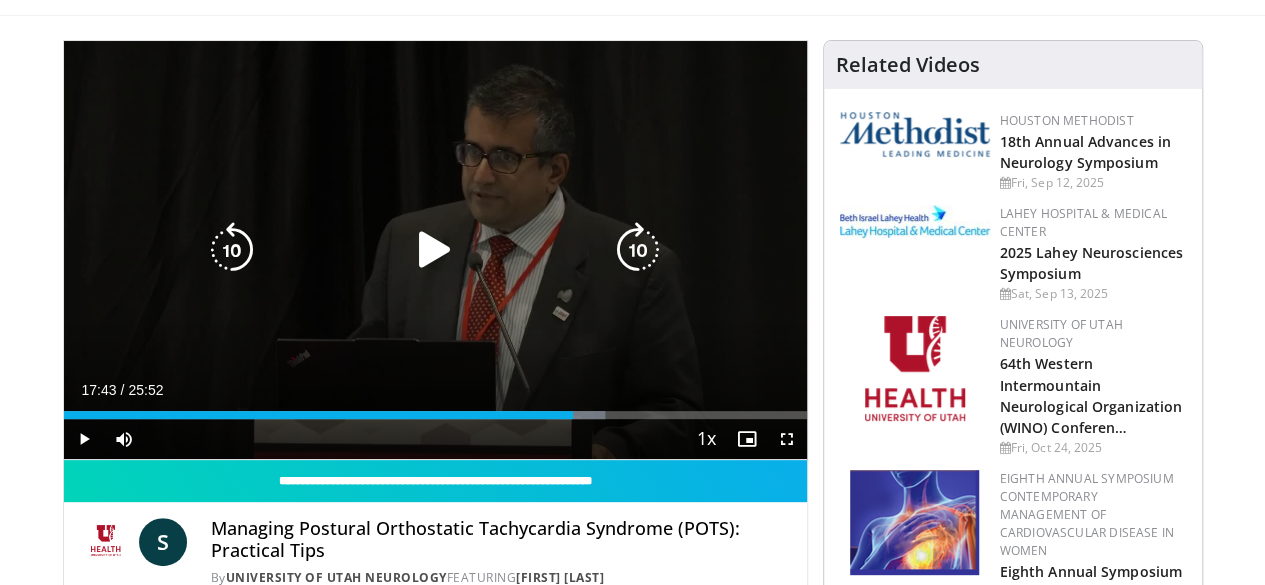 click at bounding box center (435, 250) 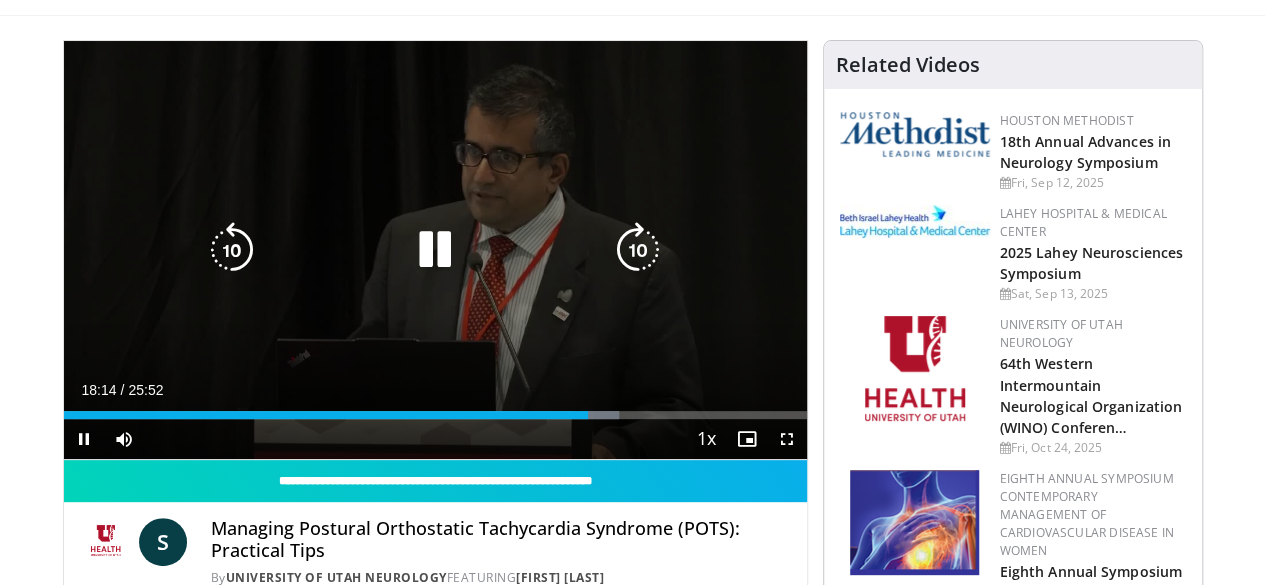 click at bounding box center [435, 250] 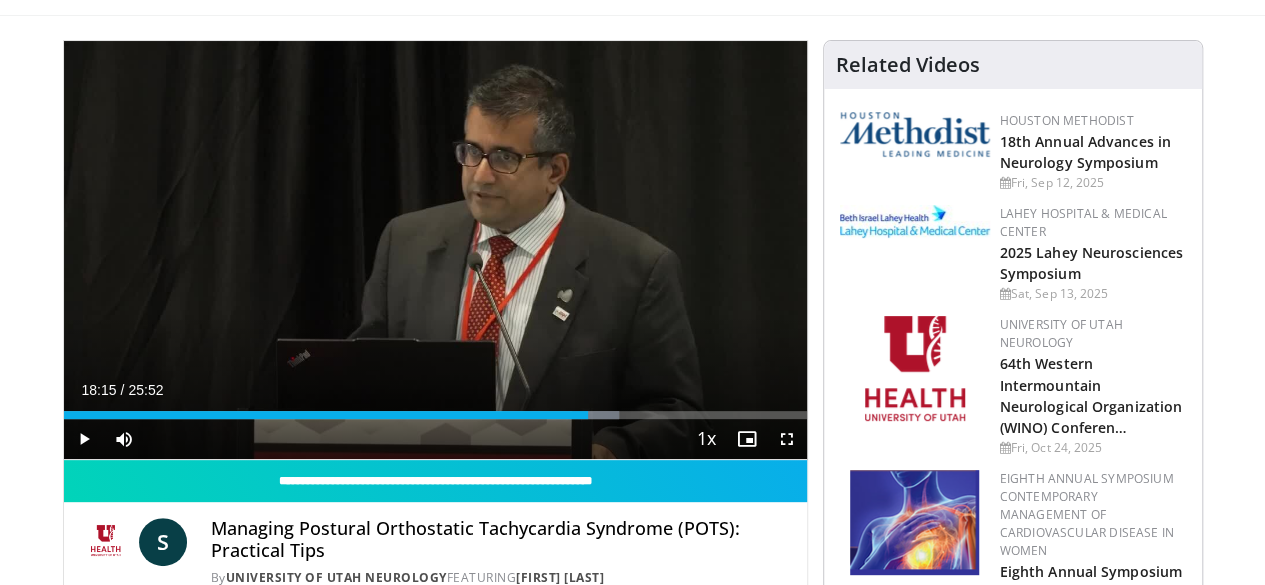 click on "30 seconds
Tap to unmute" at bounding box center [435, 250] 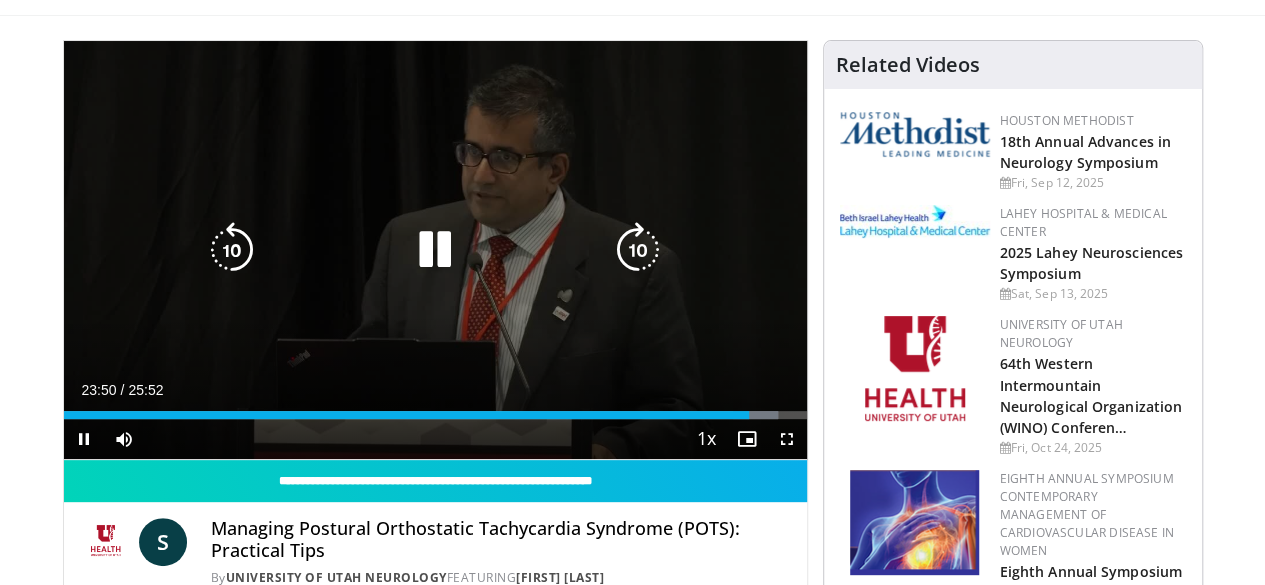 click at bounding box center [435, 250] 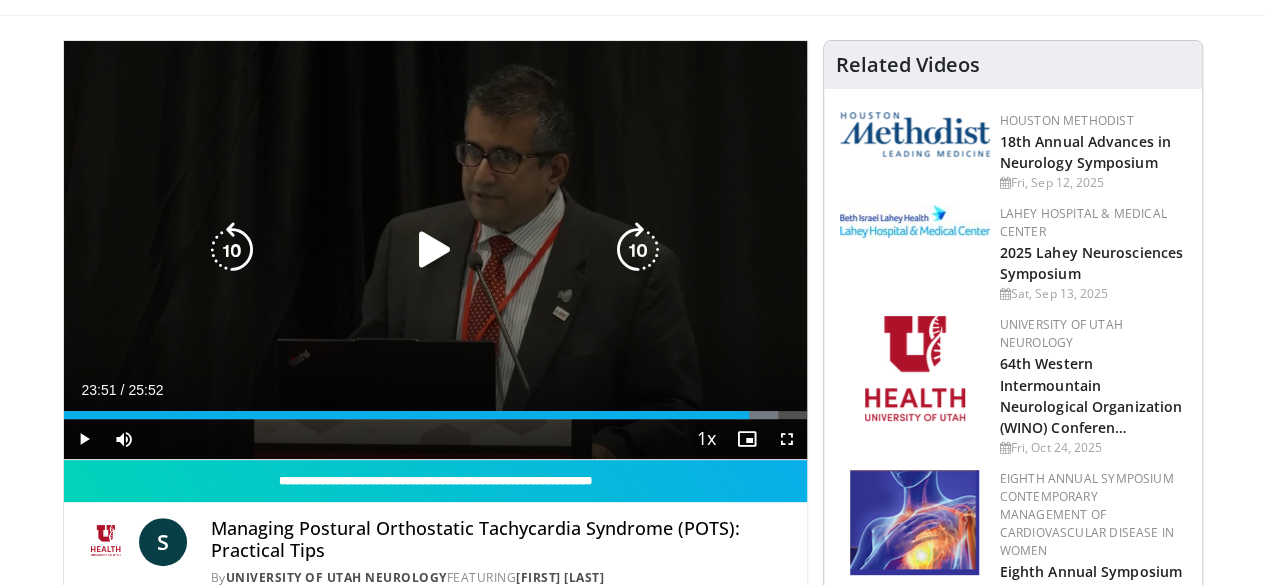 click at bounding box center (435, 250) 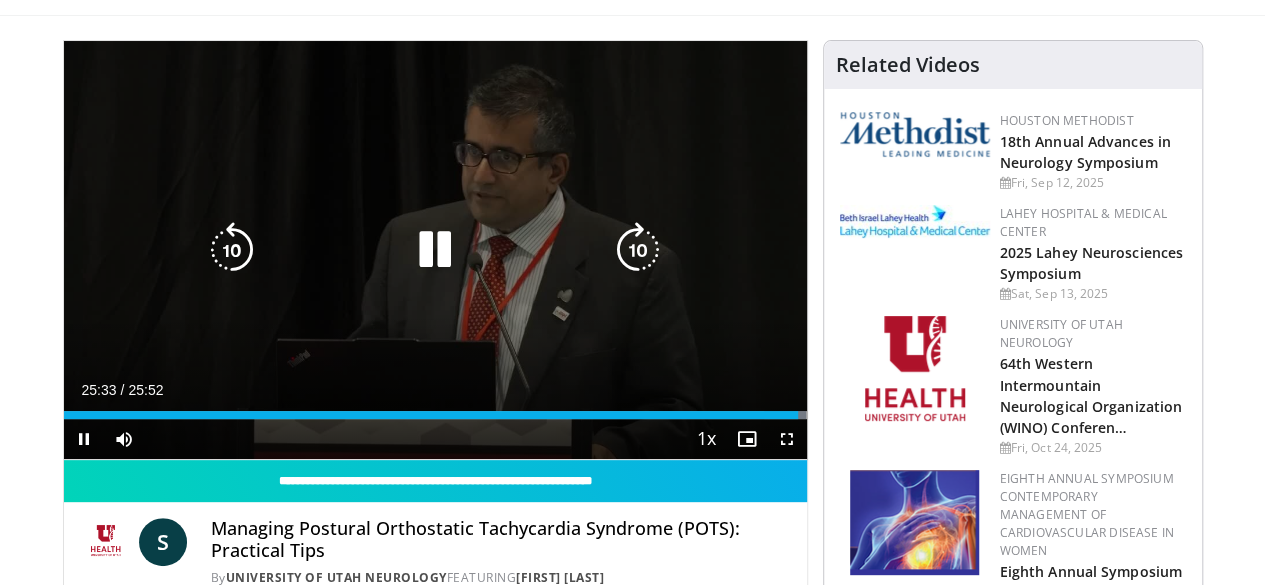 click at bounding box center [435, 250] 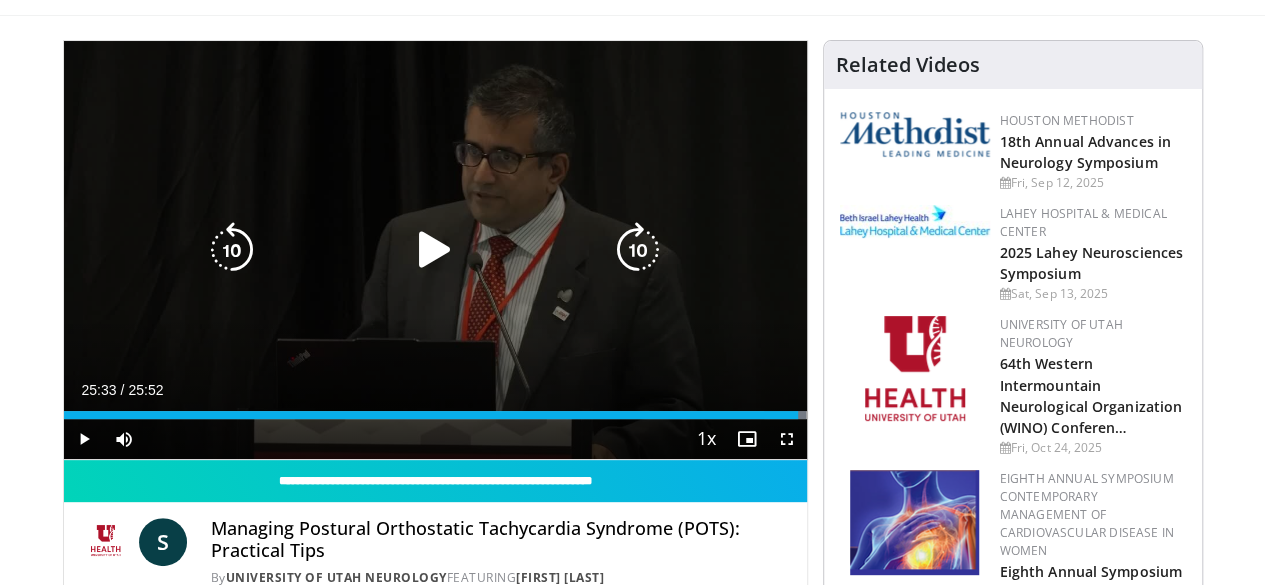 click at bounding box center [435, 250] 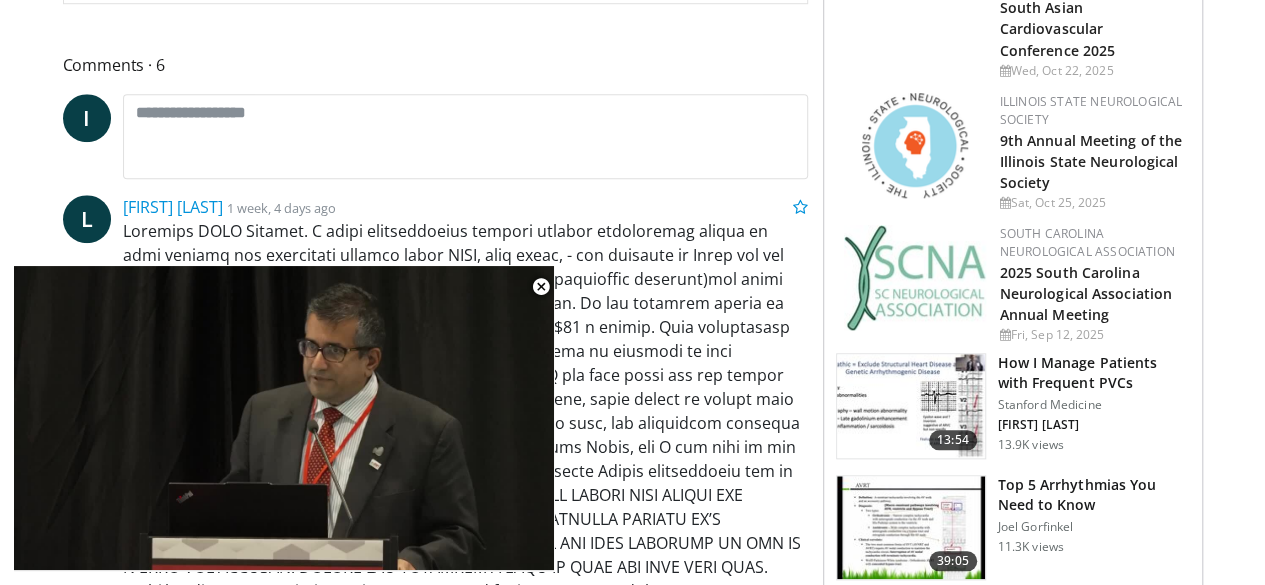 scroll, scrollTop: 834, scrollLeft: 0, axis: vertical 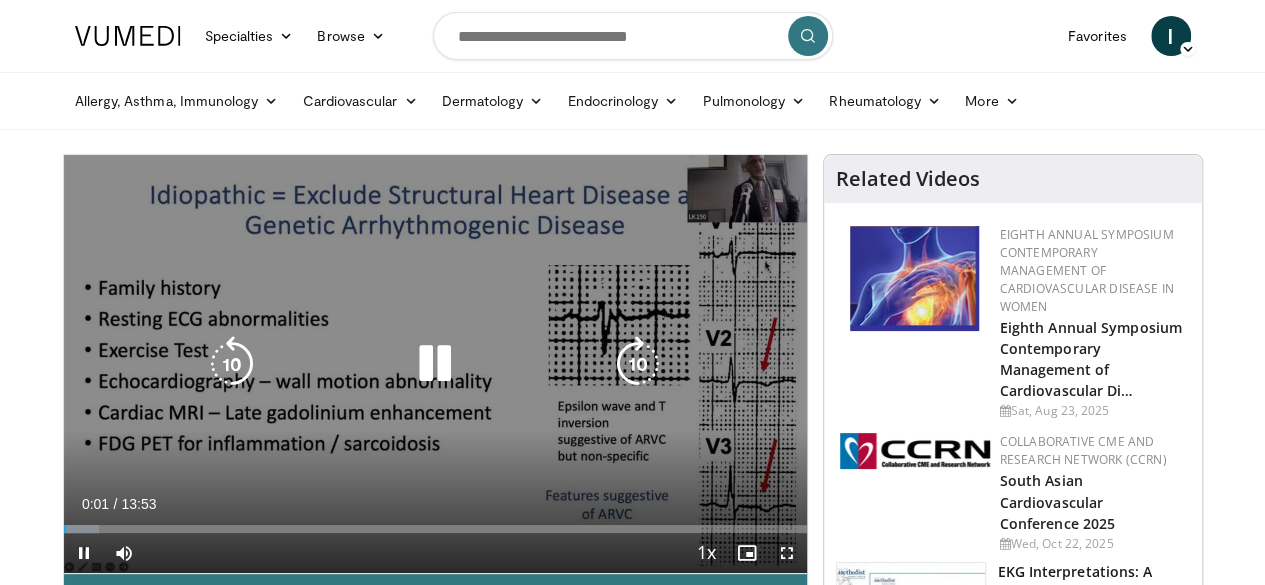 click at bounding box center (435, 364) 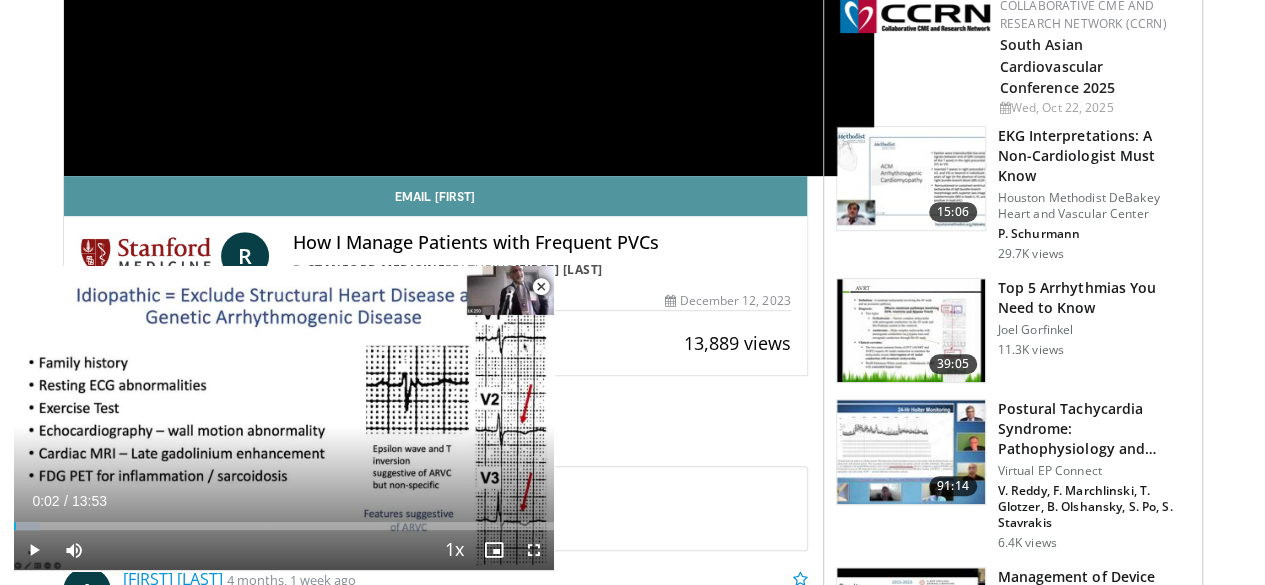 scroll, scrollTop: 442, scrollLeft: 0, axis: vertical 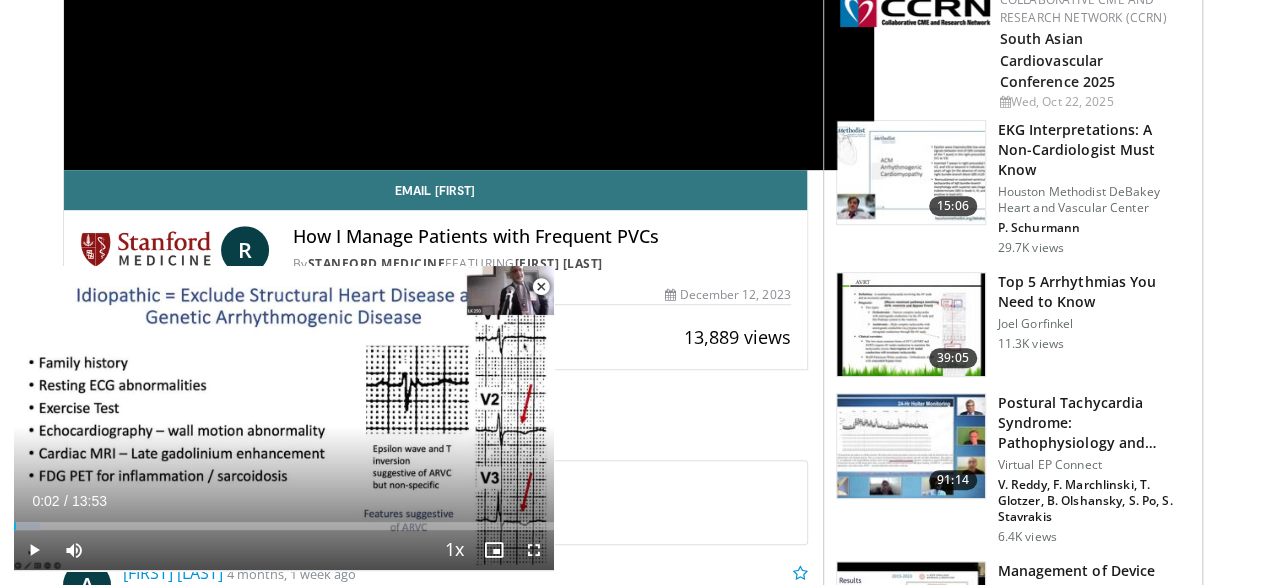 click at bounding box center [541, 287] 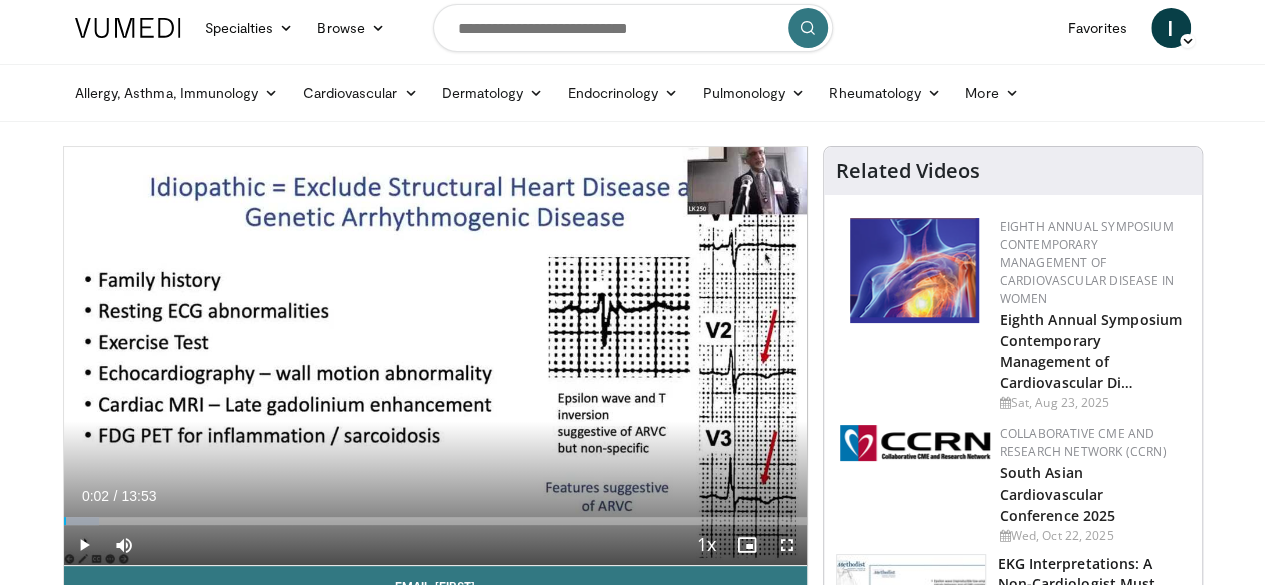 scroll, scrollTop: 0, scrollLeft: 0, axis: both 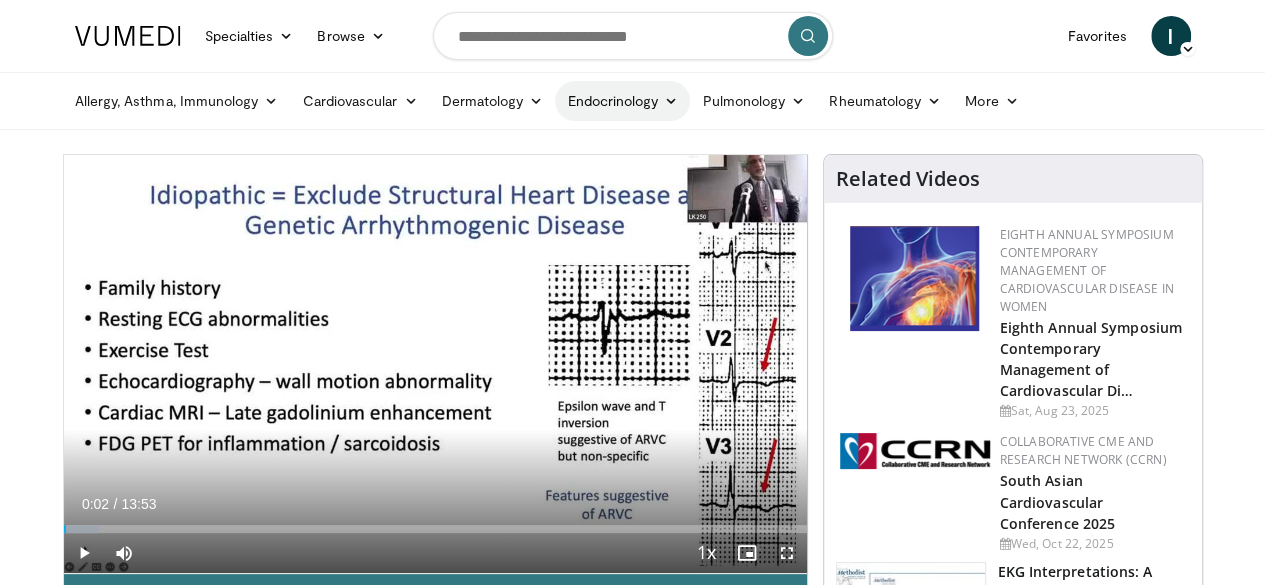 click on "Endocrinology" at bounding box center [622, 101] 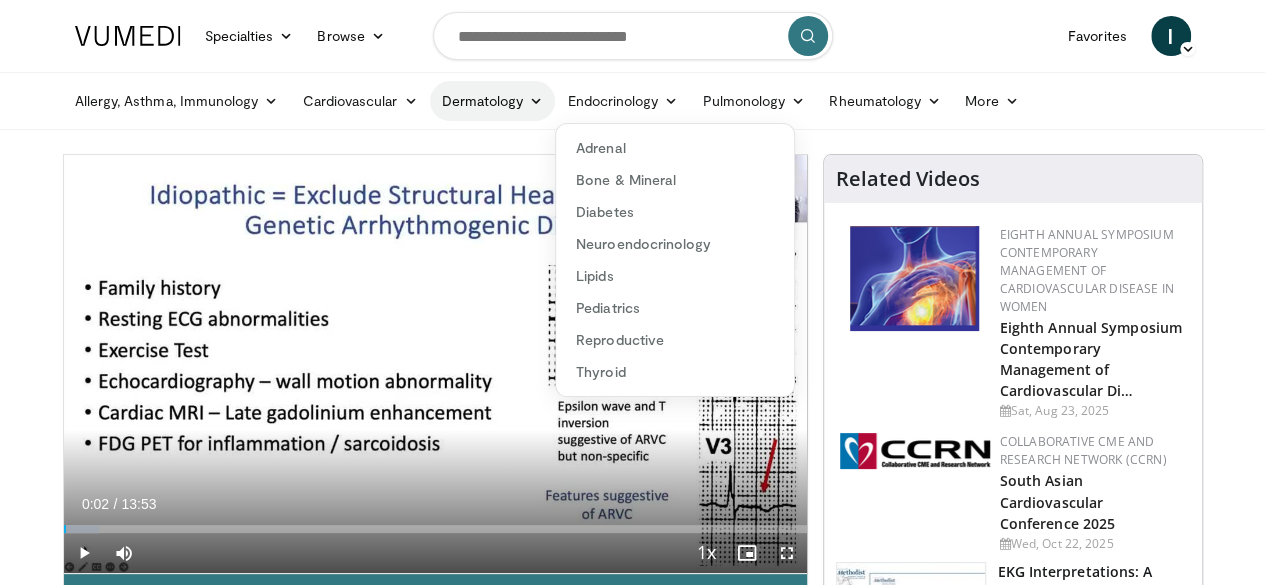 click on "Dermatology" at bounding box center [493, 101] 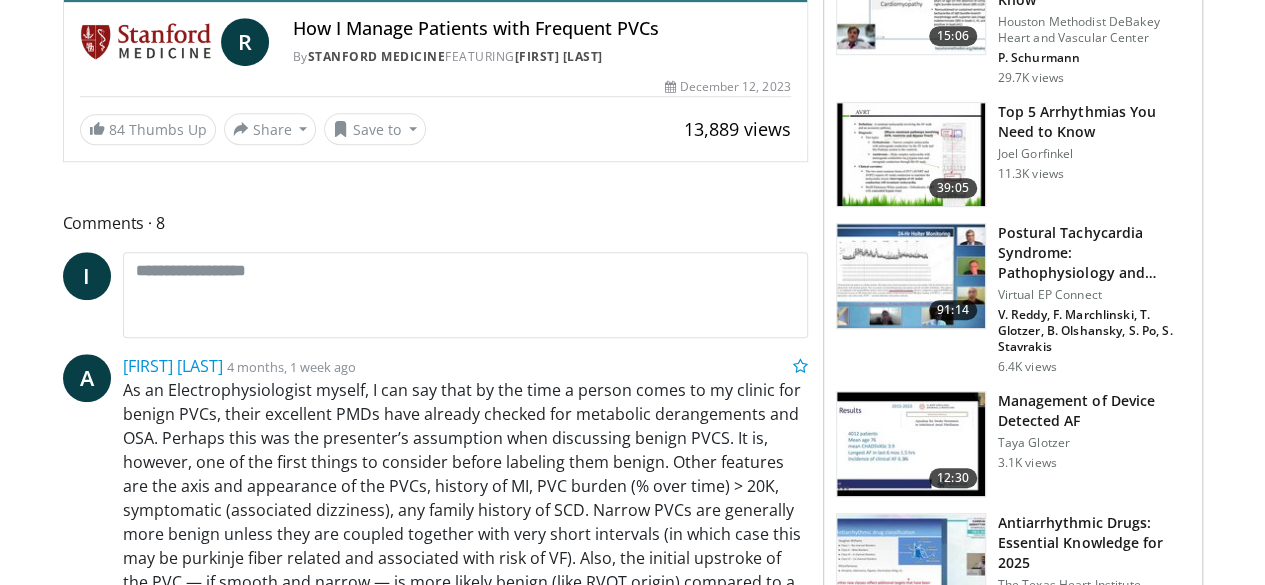 scroll, scrollTop: 633, scrollLeft: 0, axis: vertical 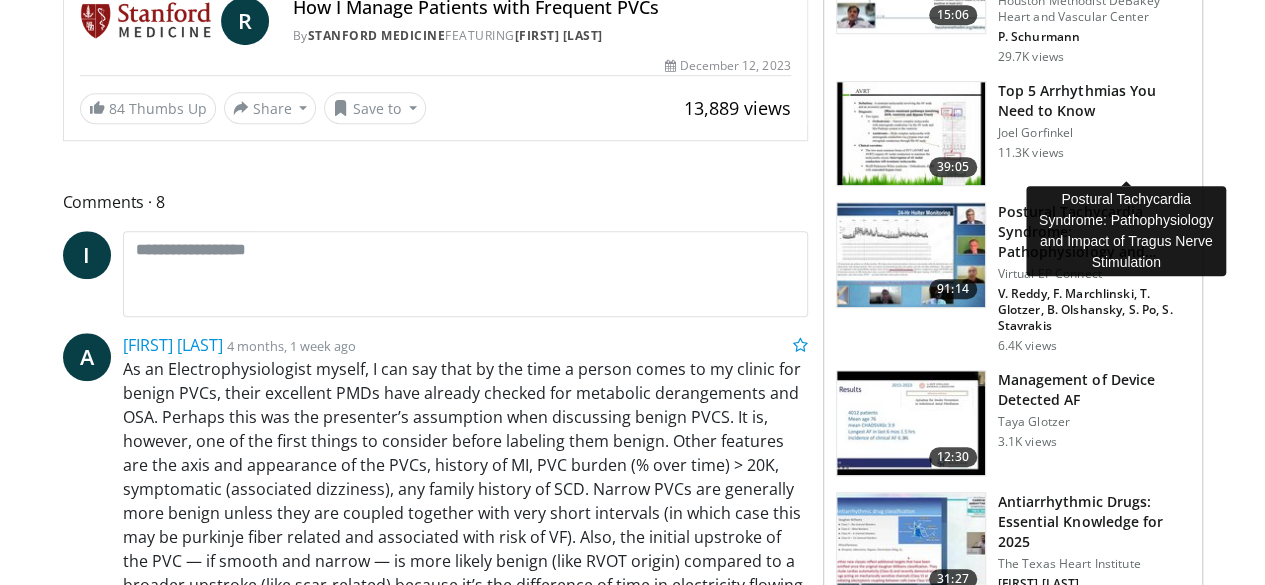 click on "Postural Tachycardia Syndrome: Pathophysiology and Impact of Tragus …" at bounding box center (1094, 232) 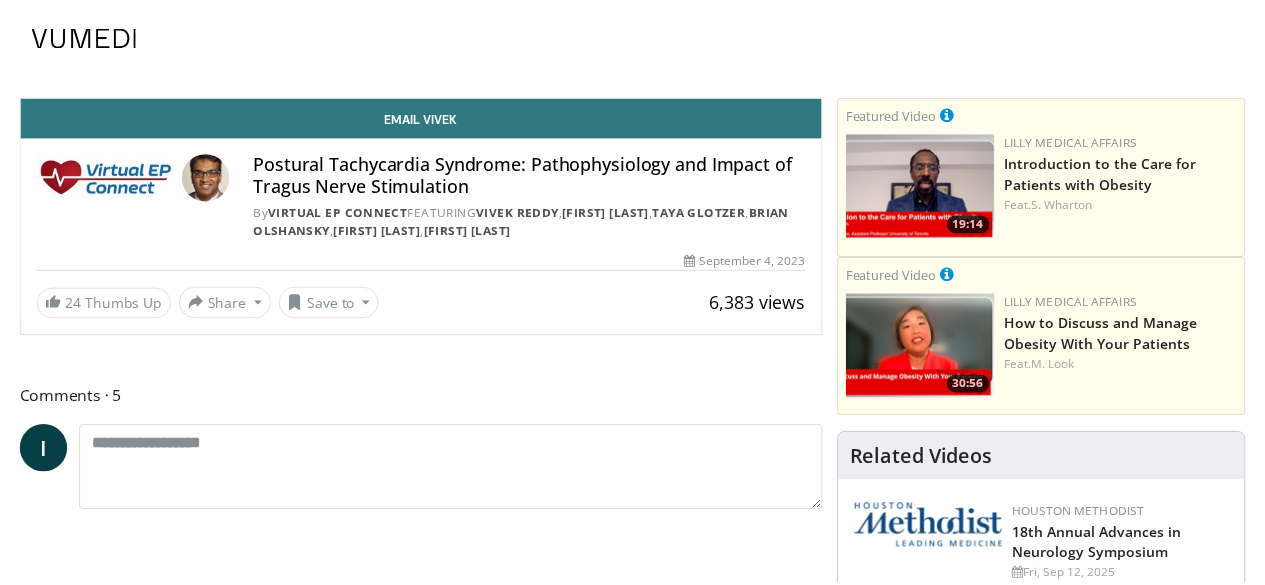 scroll, scrollTop: 0, scrollLeft: 0, axis: both 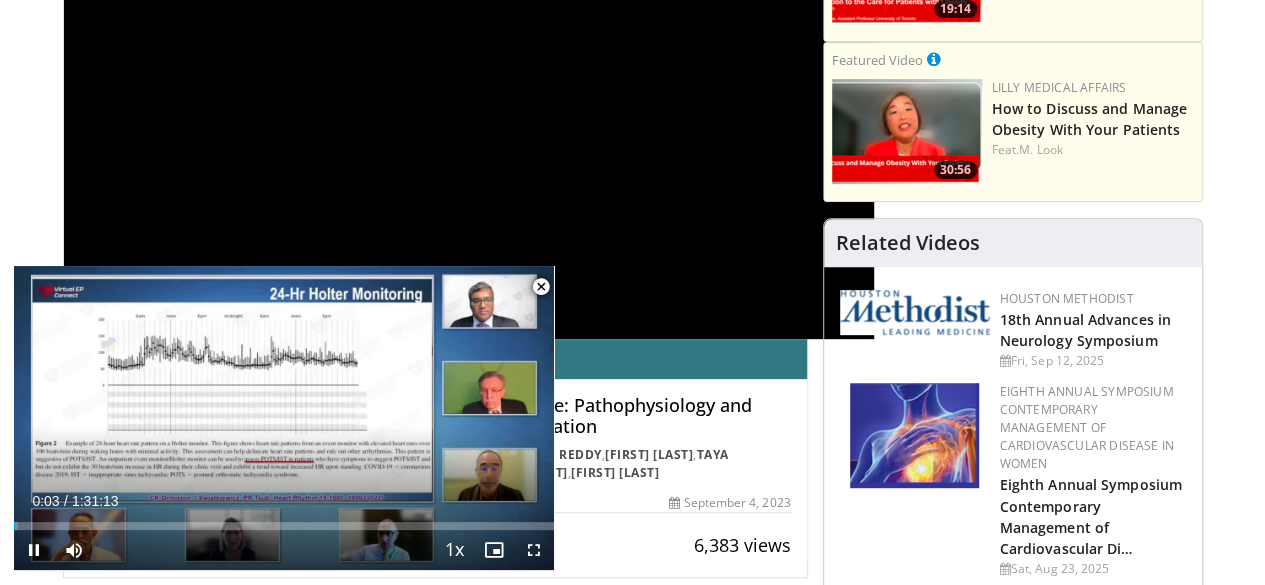 click at bounding box center [541, 287] 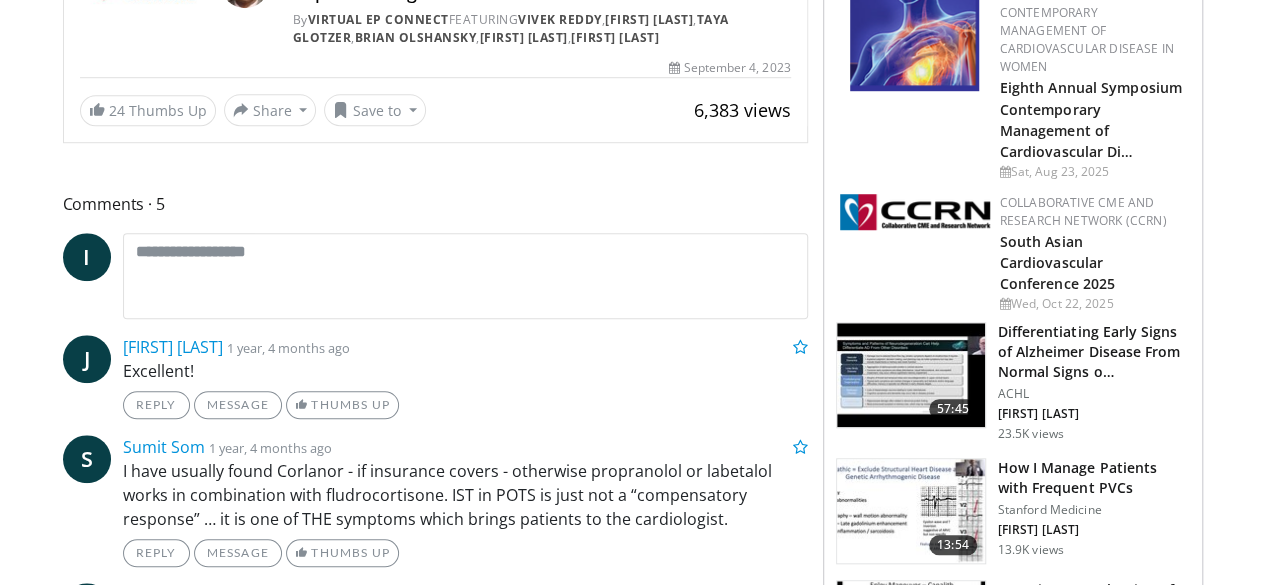 scroll, scrollTop: 683, scrollLeft: 0, axis: vertical 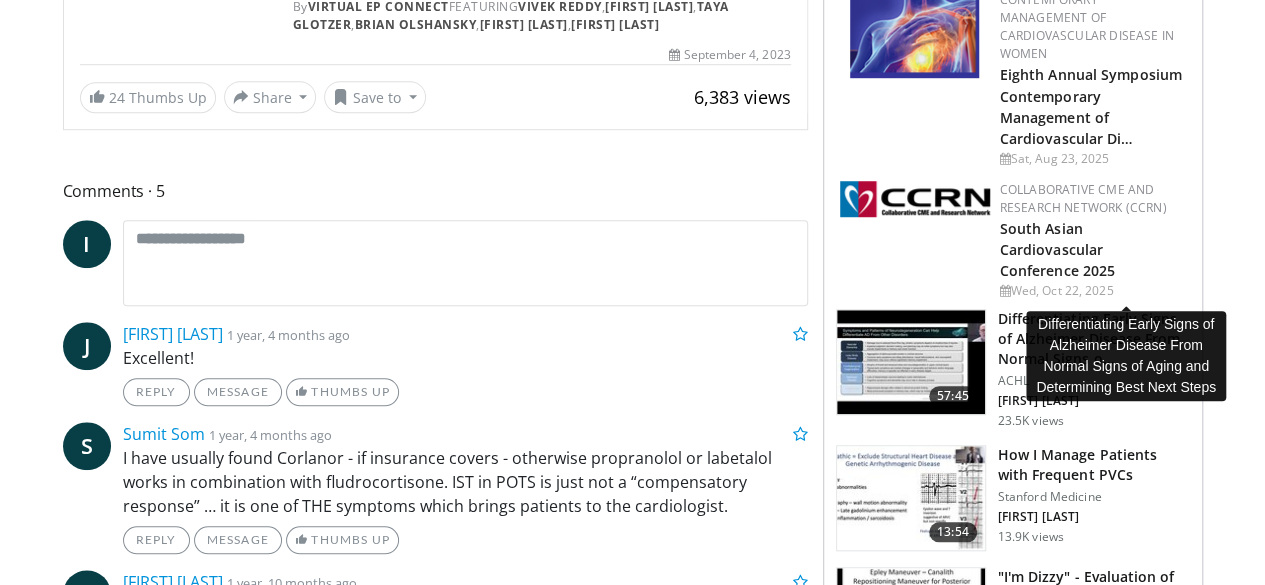click on "Differentiating Early Signs of Alzheimer Disease From Normal Signs o…" at bounding box center [1094, 339] 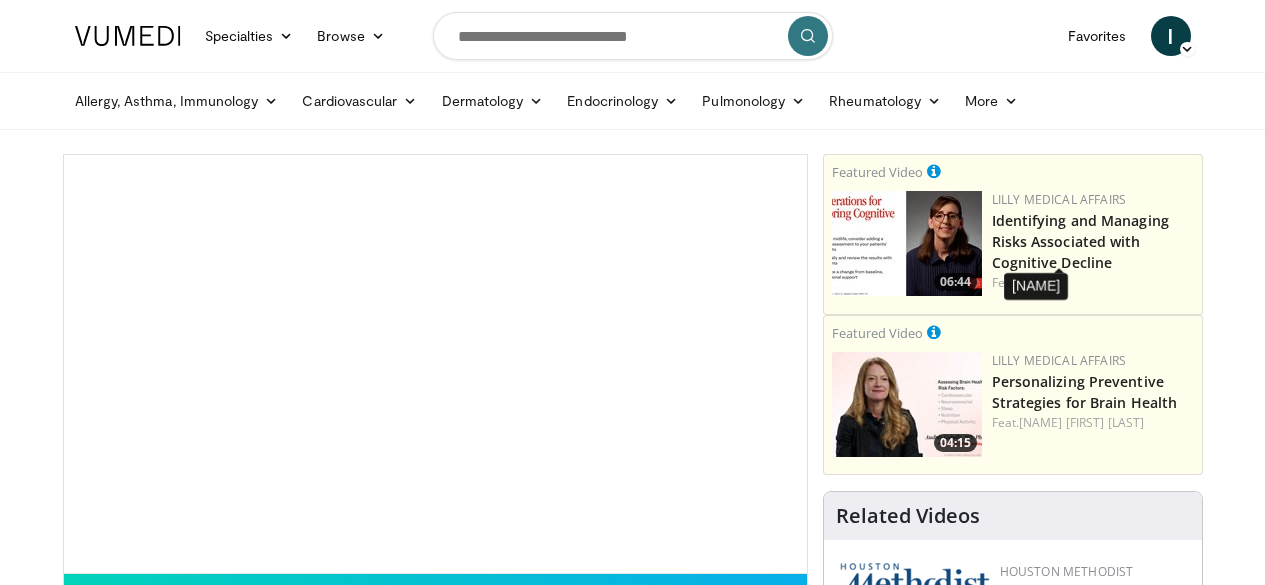 scroll, scrollTop: 0, scrollLeft: 0, axis: both 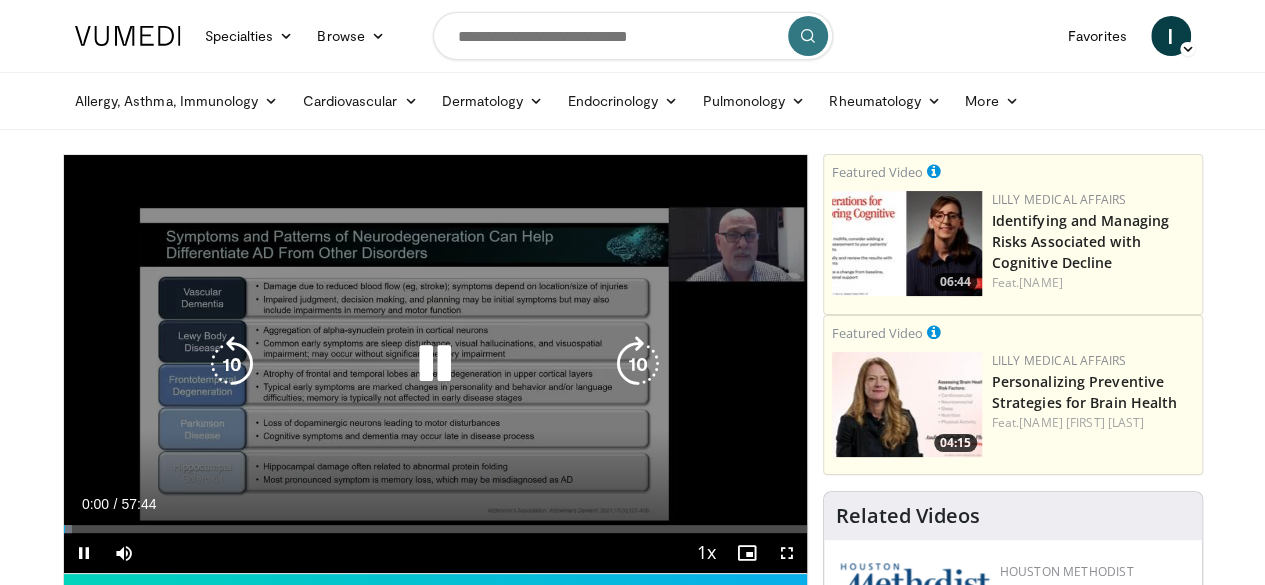 click at bounding box center (435, 364) 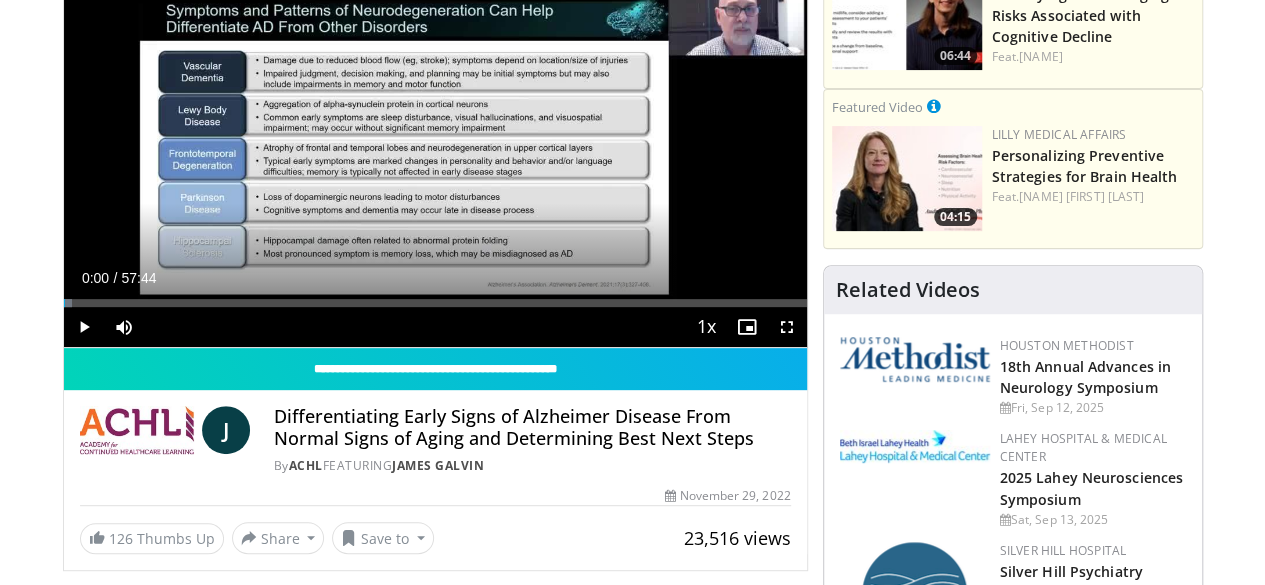 scroll, scrollTop: 223, scrollLeft: 0, axis: vertical 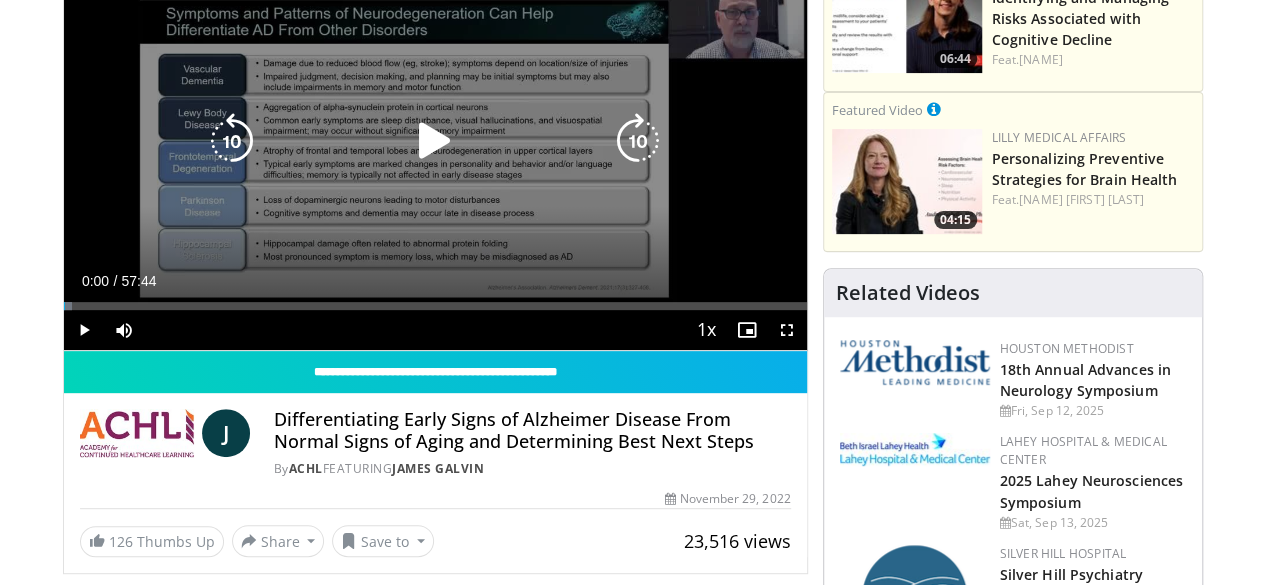 click at bounding box center (435, 141) 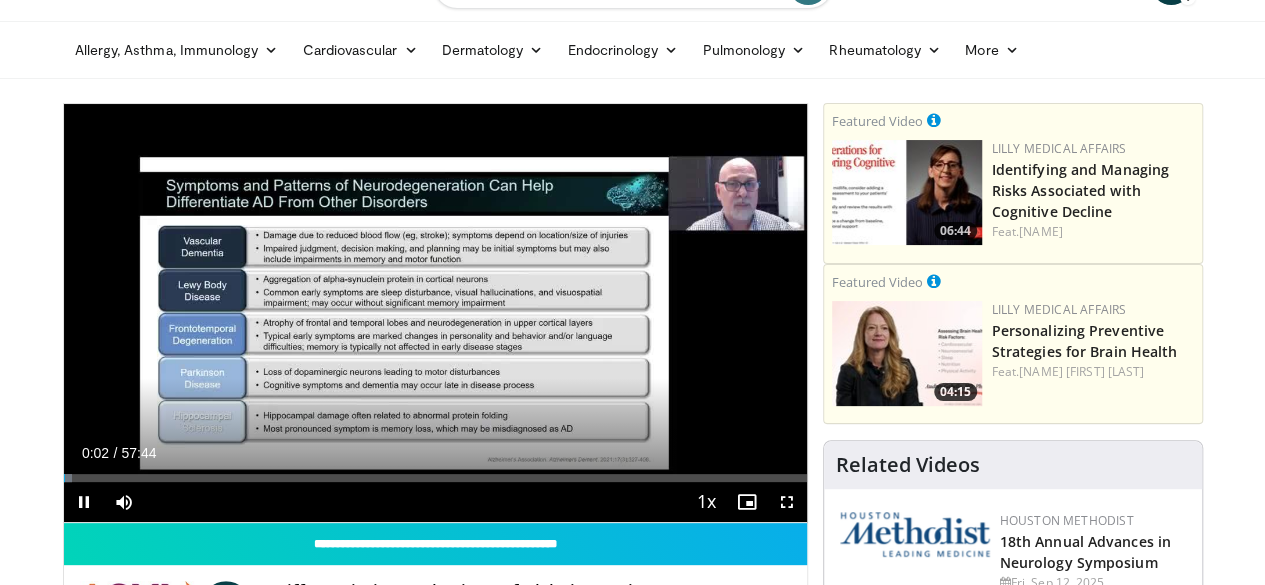 scroll, scrollTop: 46, scrollLeft: 0, axis: vertical 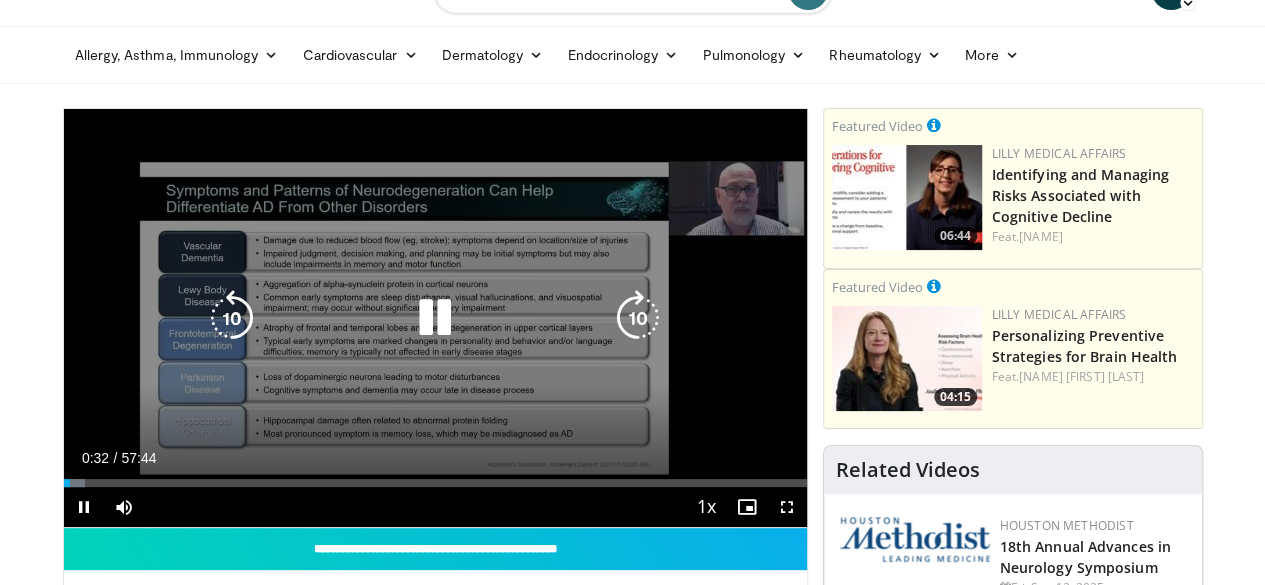 click at bounding box center [435, 318] 